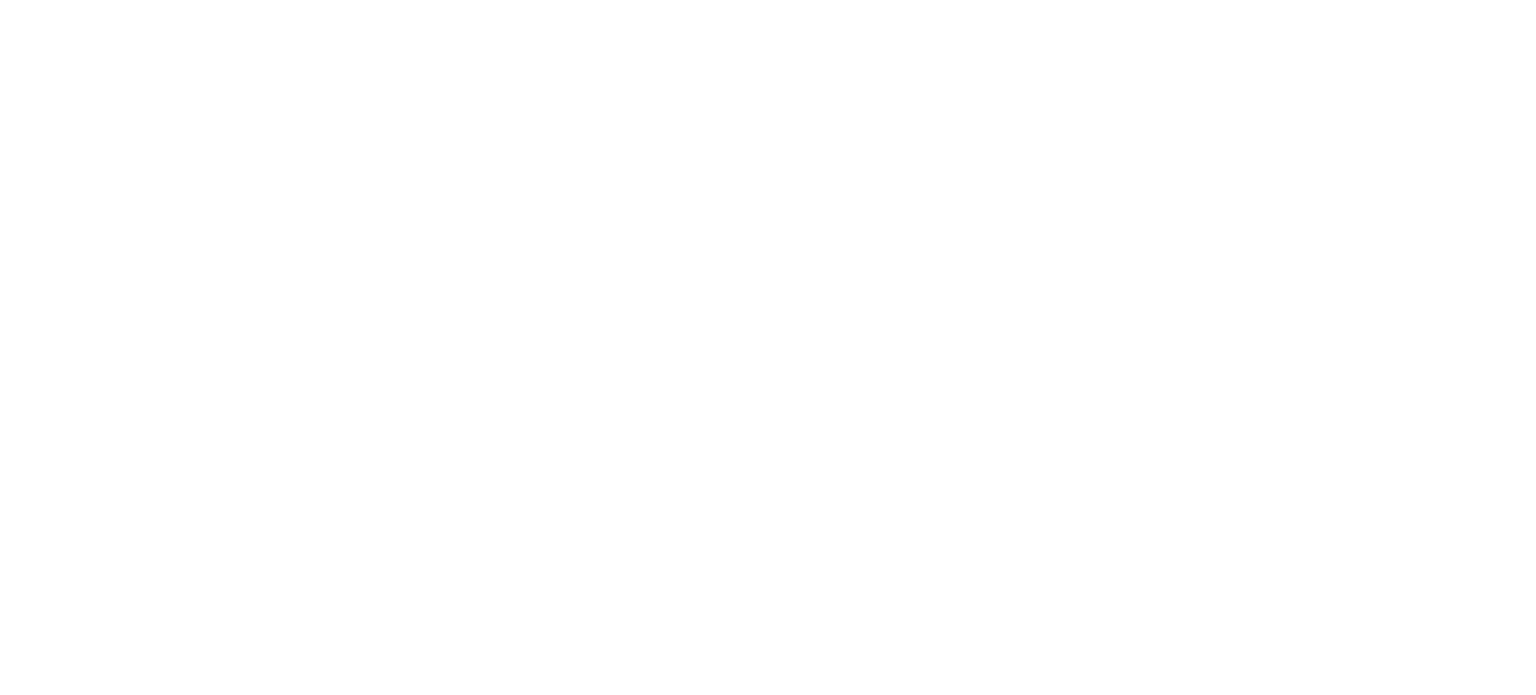 scroll, scrollTop: 0, scrollLeft: 0, axis: both 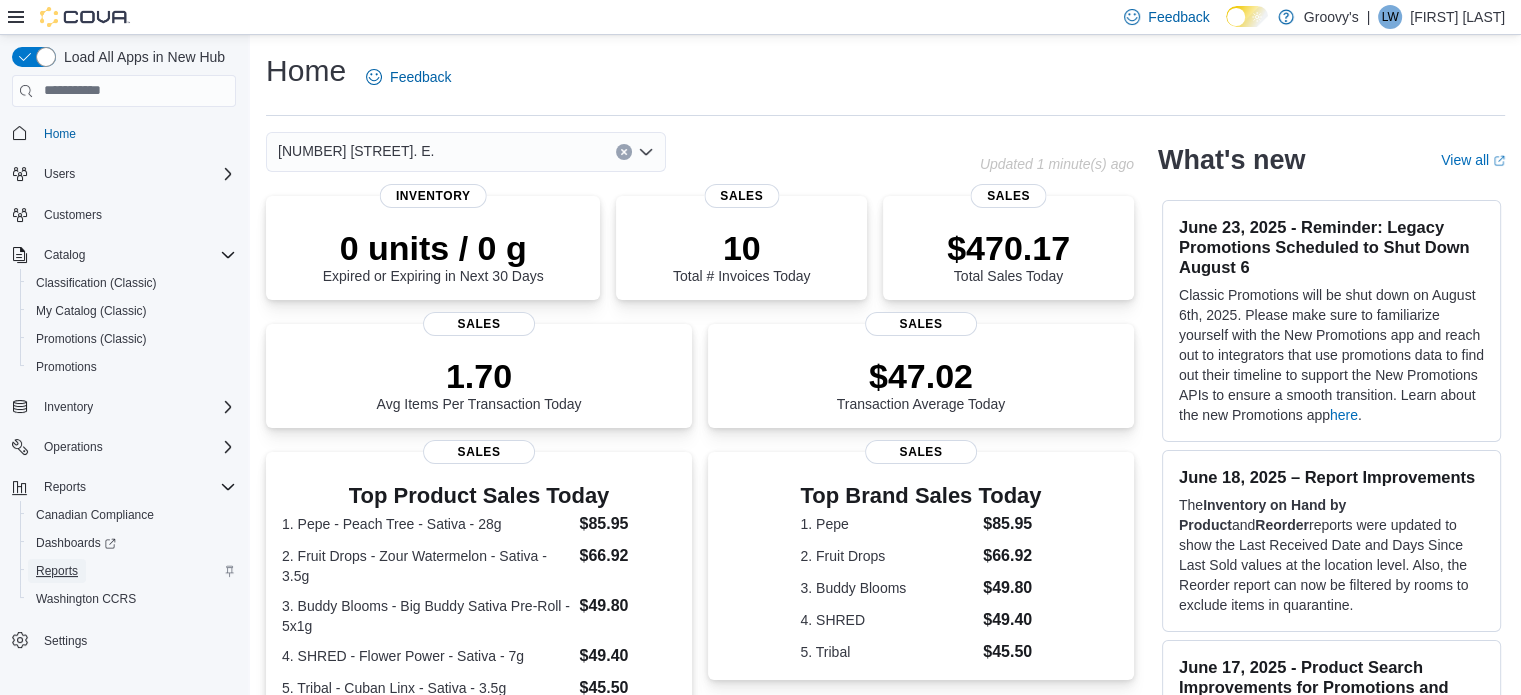click on "Reports" at bounding box center (57, 571) 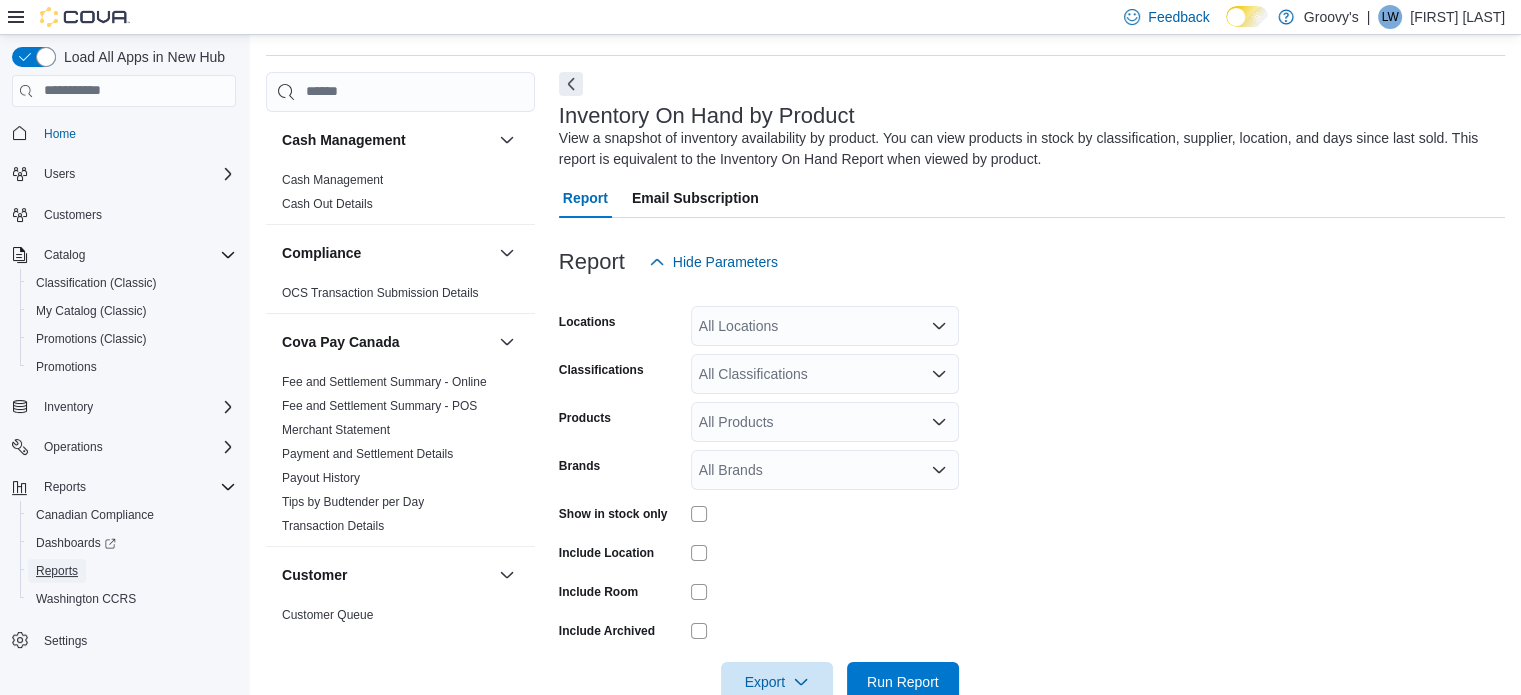 scroll, scrollTop: 67, scrollLeft: 0, axis: vertical 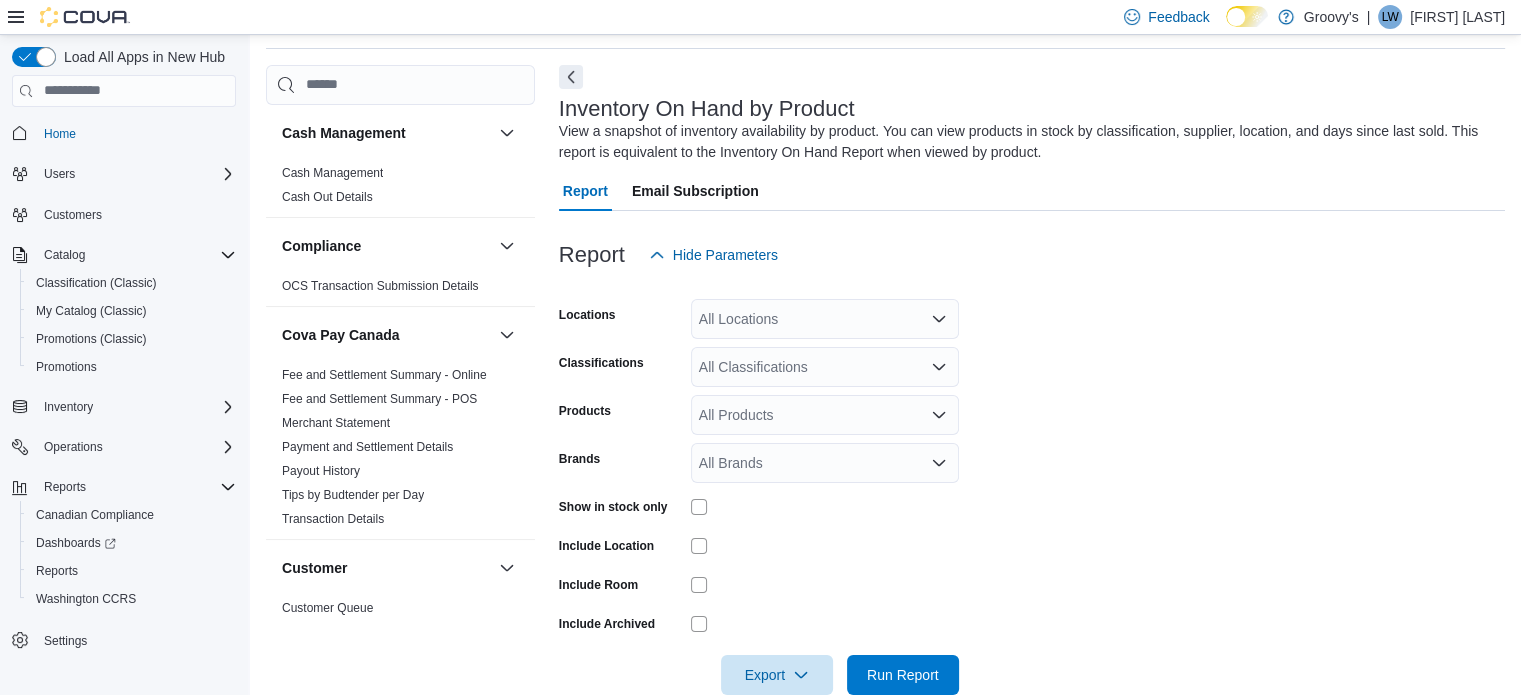 click 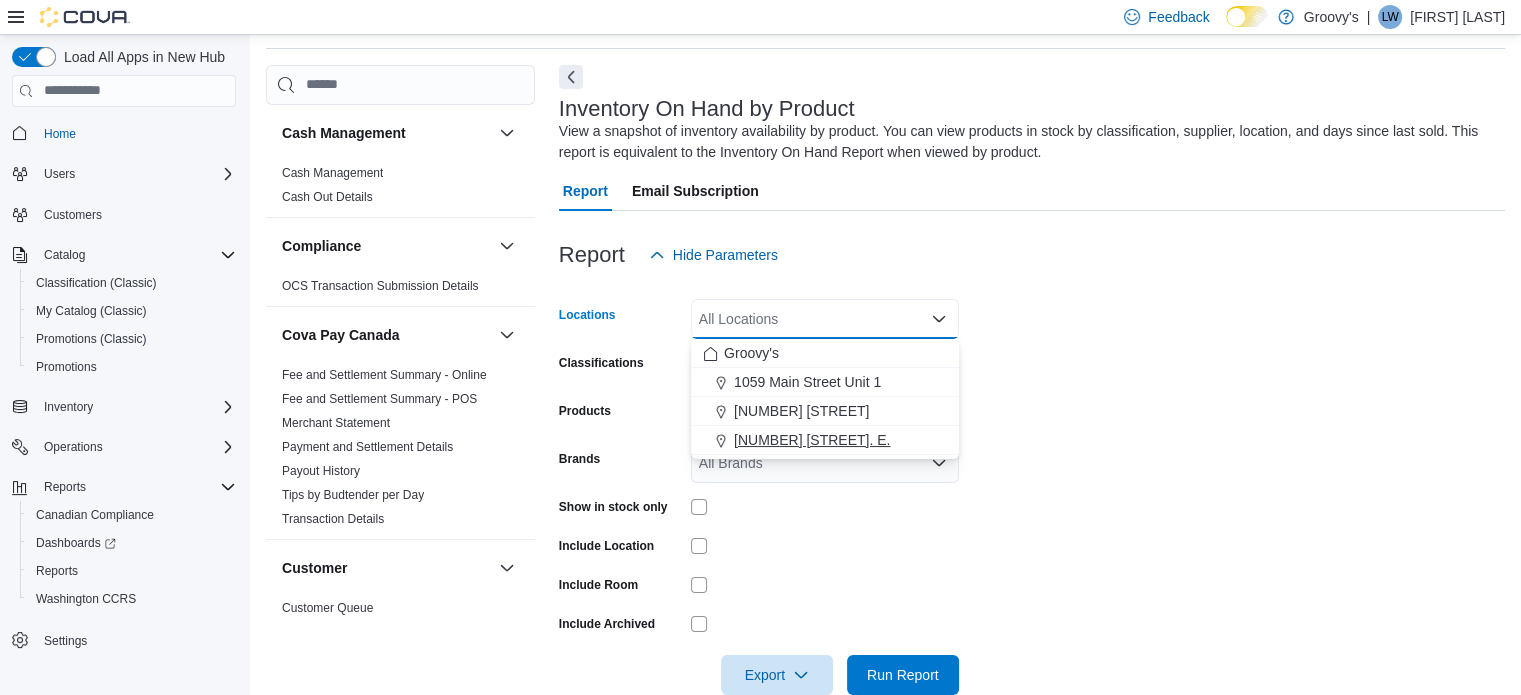 click on "[NUMBER] [STREET]. E." at bounding box center [812, 440] 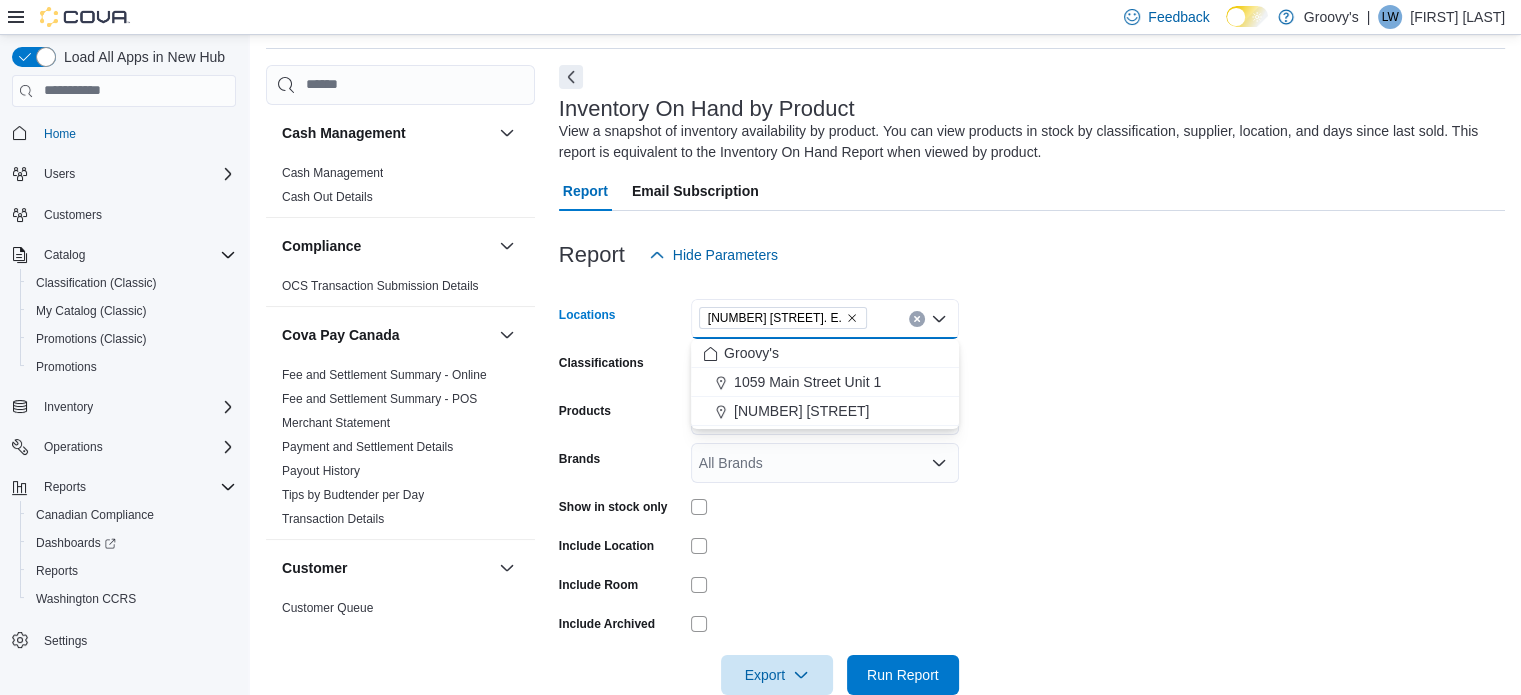 click on "Locations [NUMBER] [STREET]. E. Combo box. Selected. [NUMBER] [STREET]. E.. Press Backspace to delete [NUMBER] [STREET]. E.. Combo box input. All Locations. Type some text or, to display a list of choices, press Down Arrow. To exit the list of choices, press Escape. Classifications All Classifications Products All Products Brands All Brands Show in stock only Include Location Include Room Include Archived Export  Run Report" at bounding box center [1032, 485] 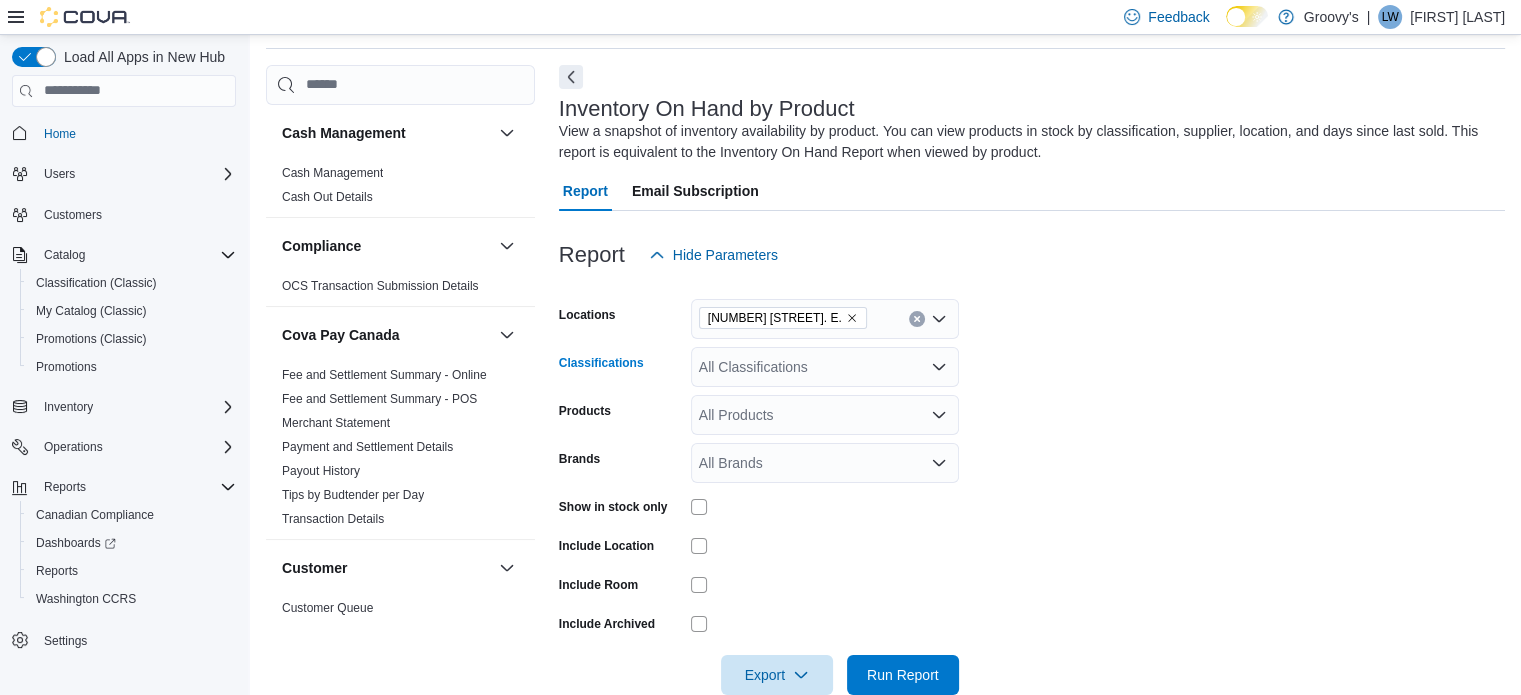 click on "All Classifications" at bounding box center (825, 367) 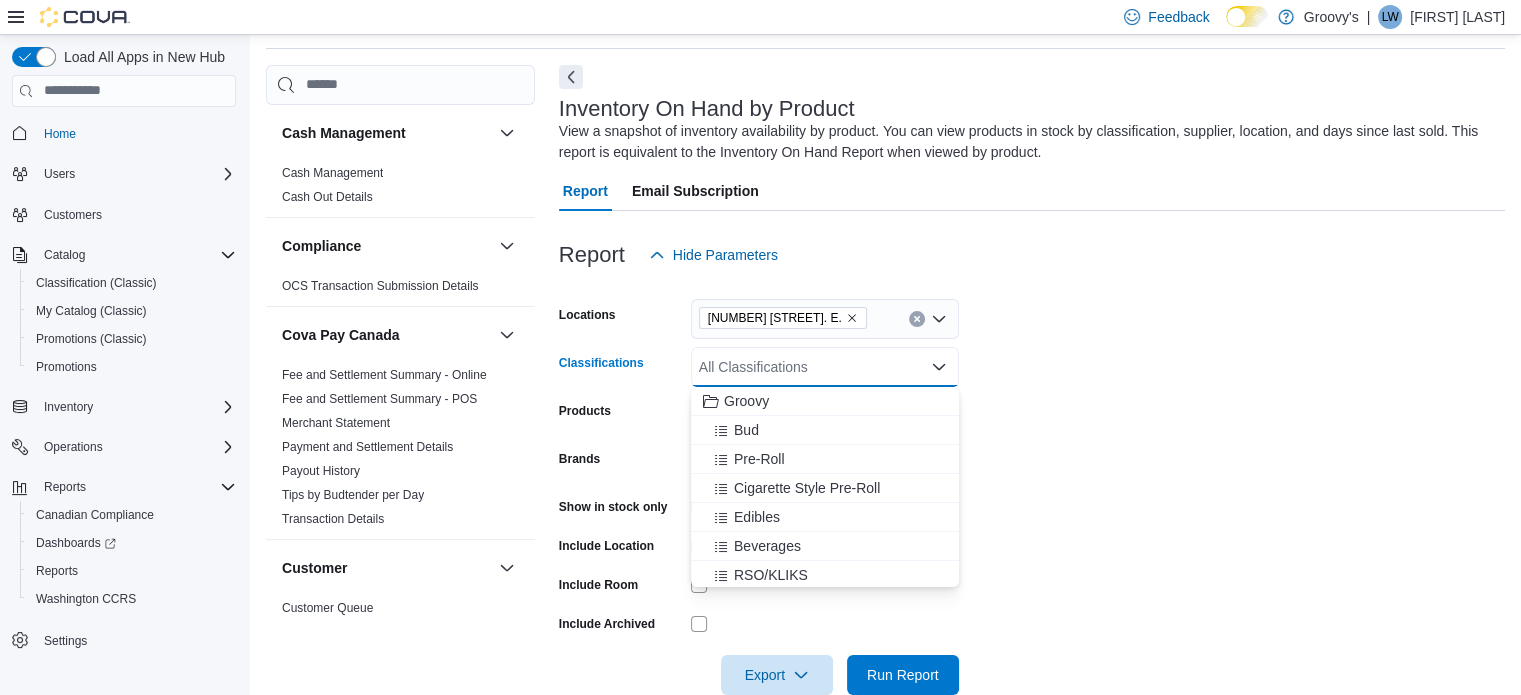 click 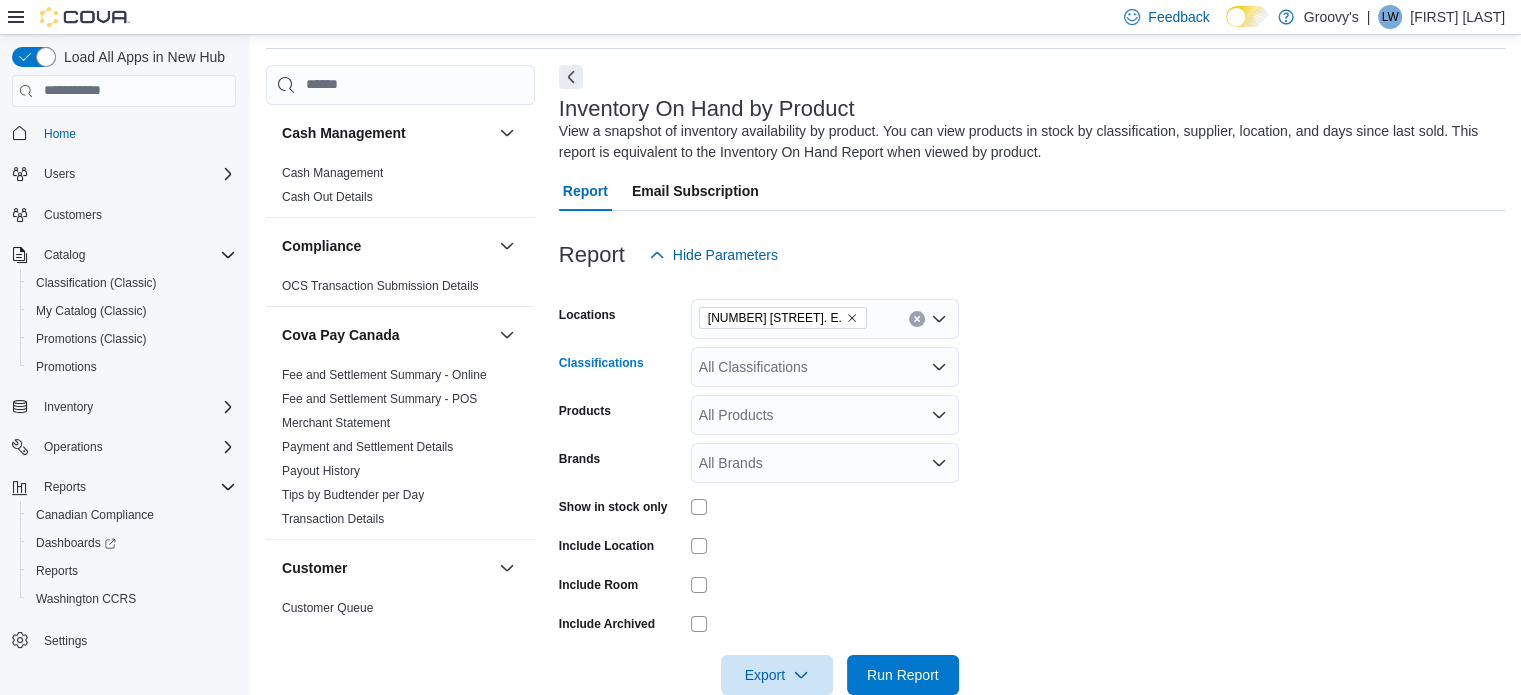 click on "All Classifications" at bounding box center [825, 367] 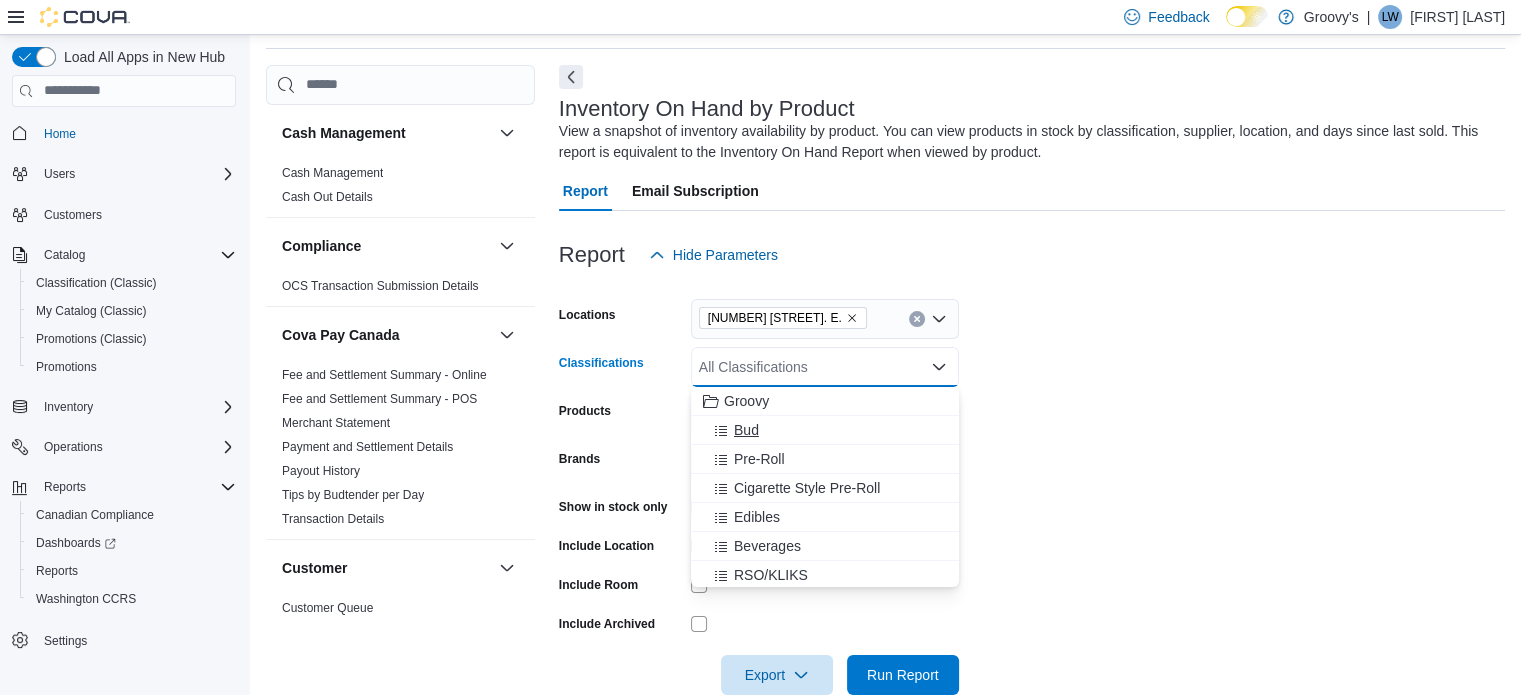 click on "Bud" at bounding box center (825, 430) 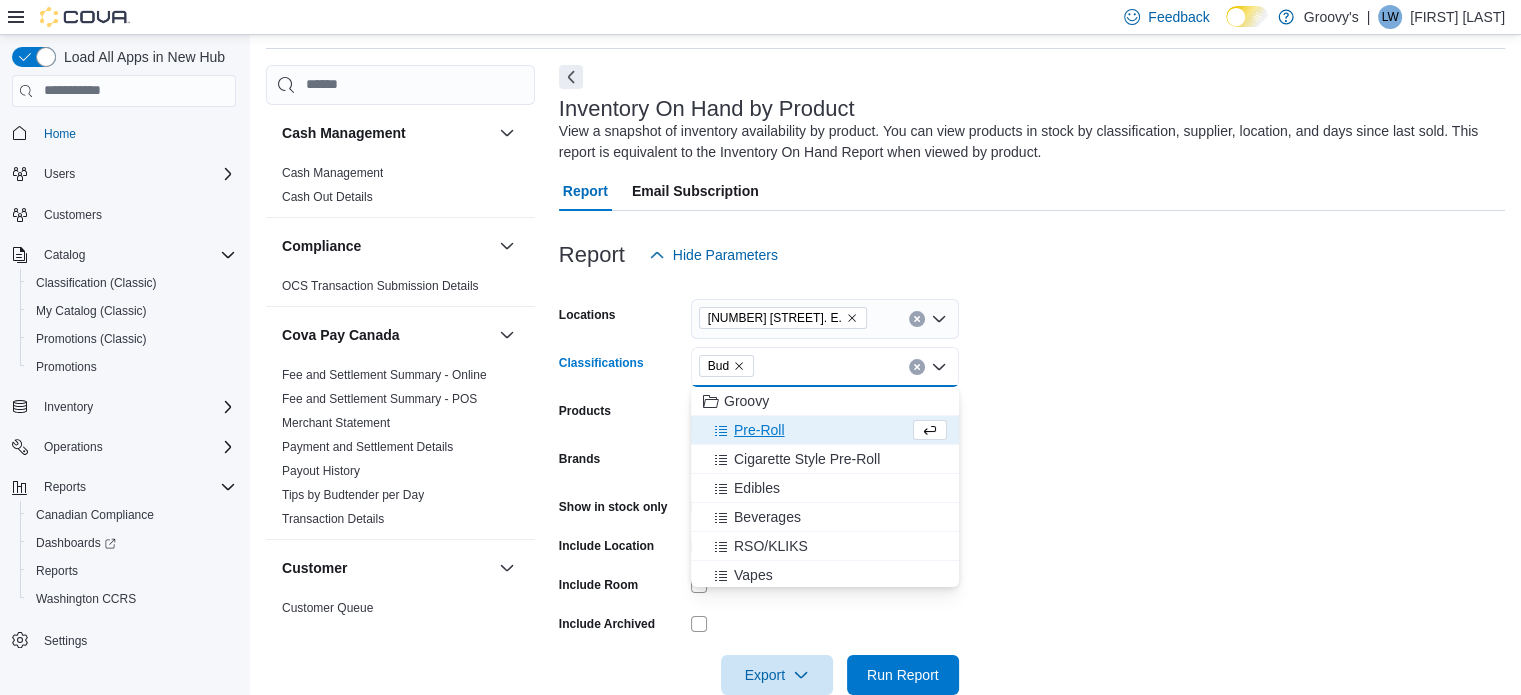 click on "Pre-Roll" at bounding box center (806, 430) 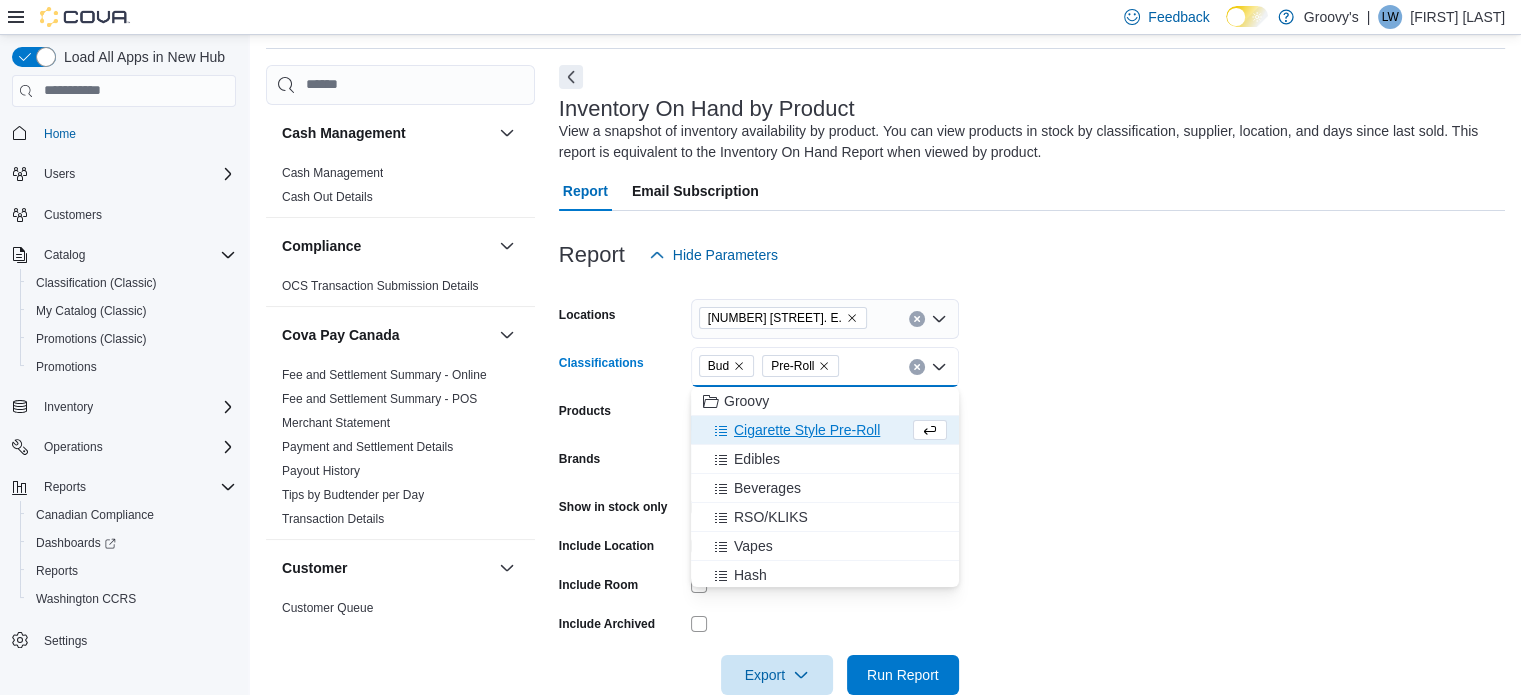 click on "Cigarette Style Pre-Roll" at bounding box center [807, 430] 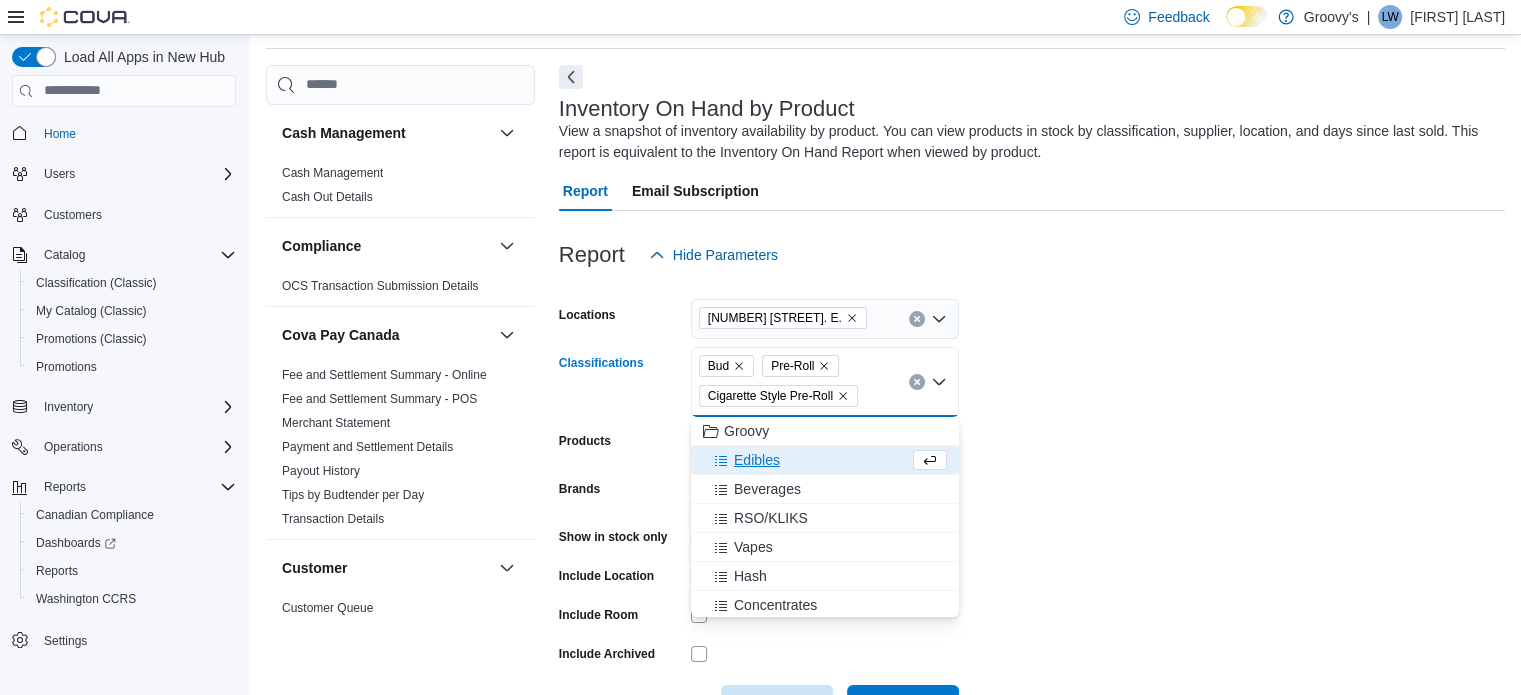 click on "Edibles" at bounding box center (806, 460) 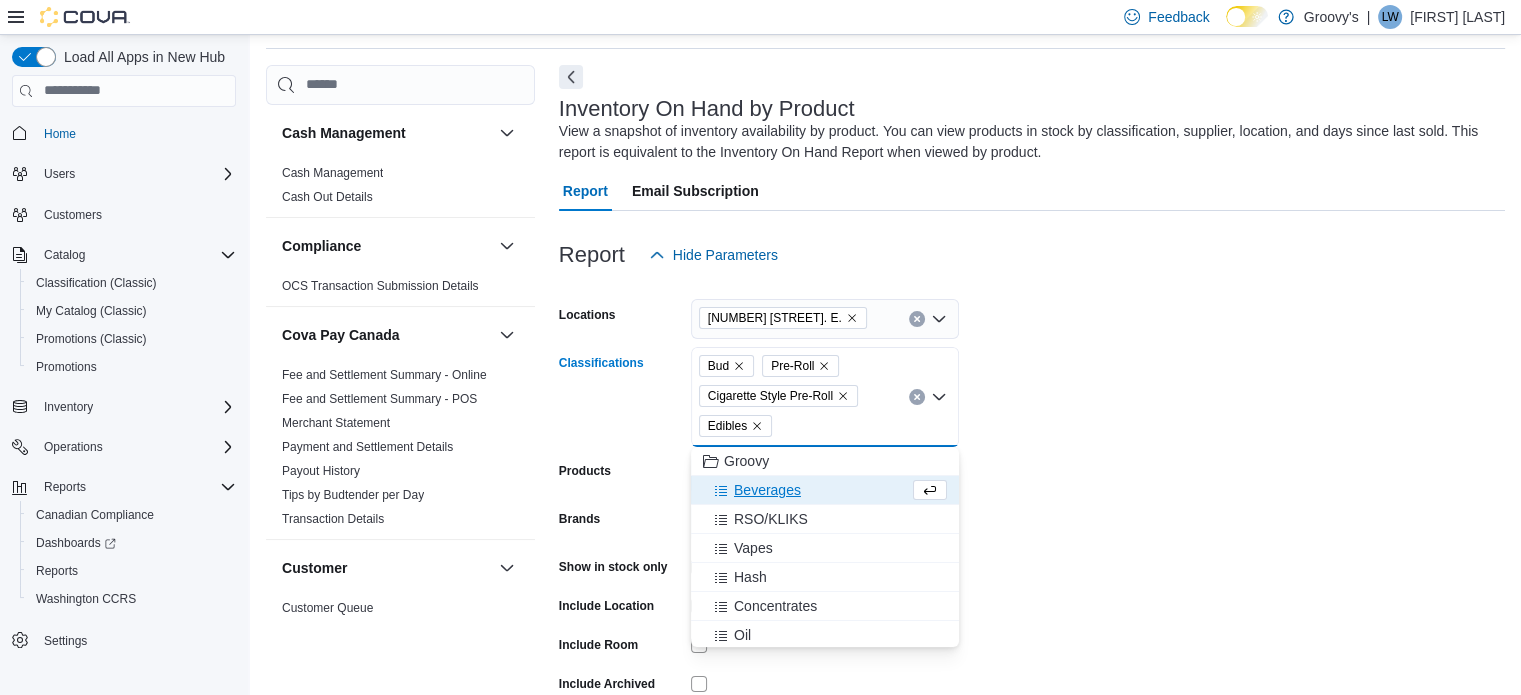 click on "Beverages" at bounding box center [806, 490] 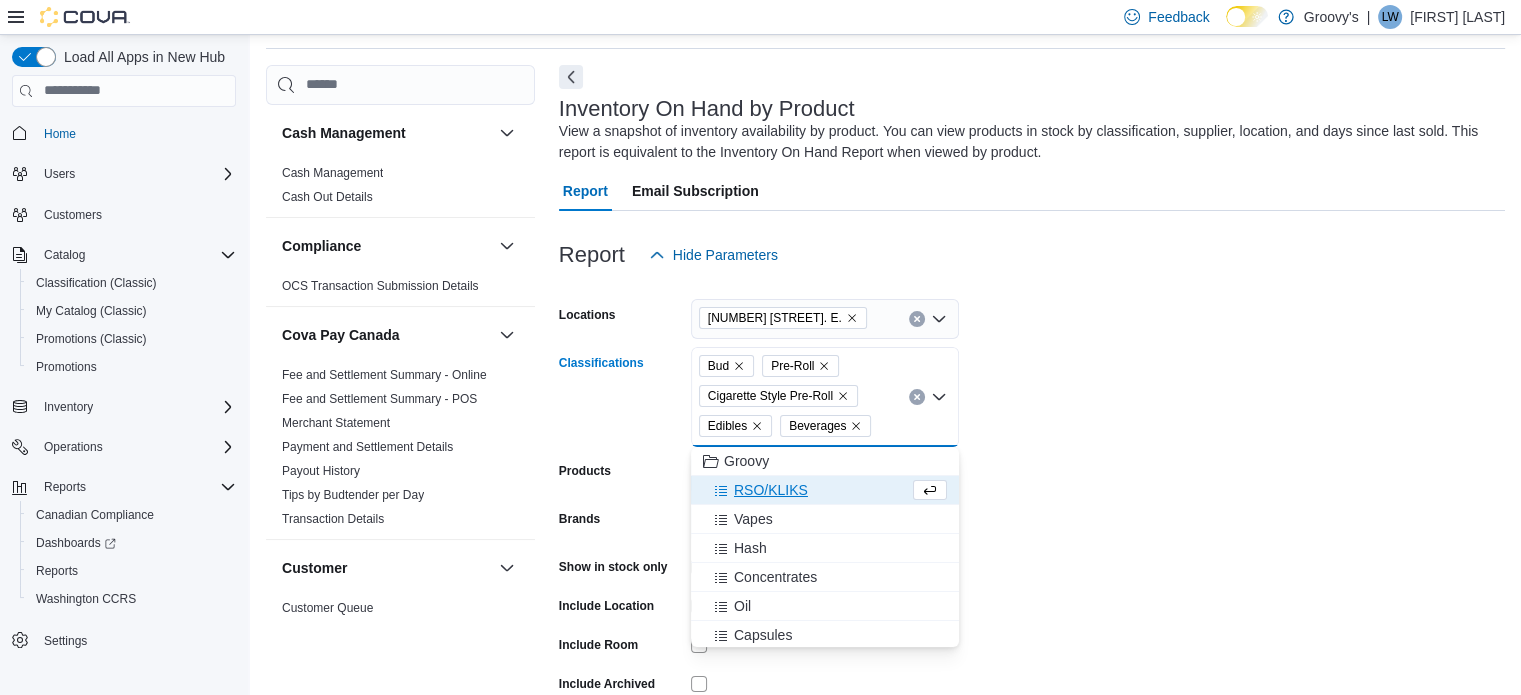 click on "RSO/KLIKS" at bounding box center [806, 490] 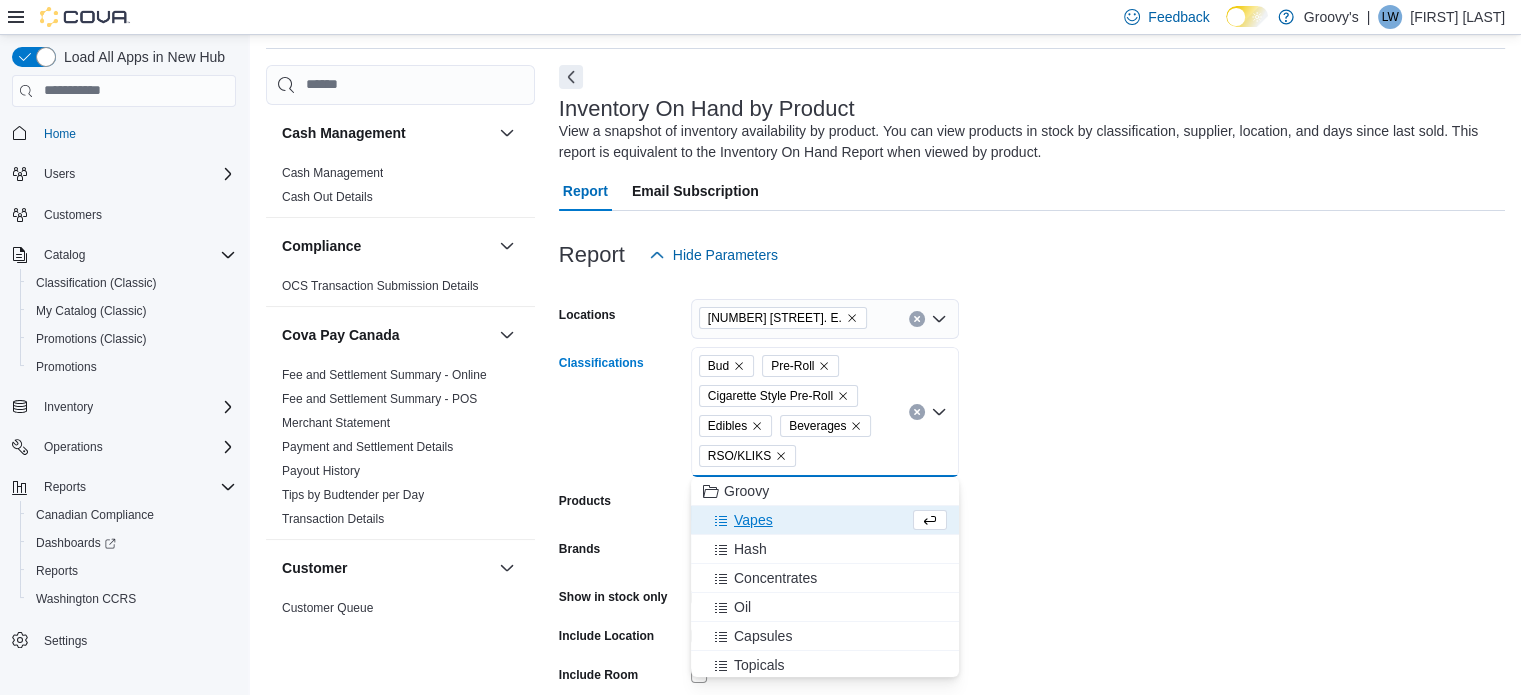 click on "Vapes" at bounding box center [806, 520] 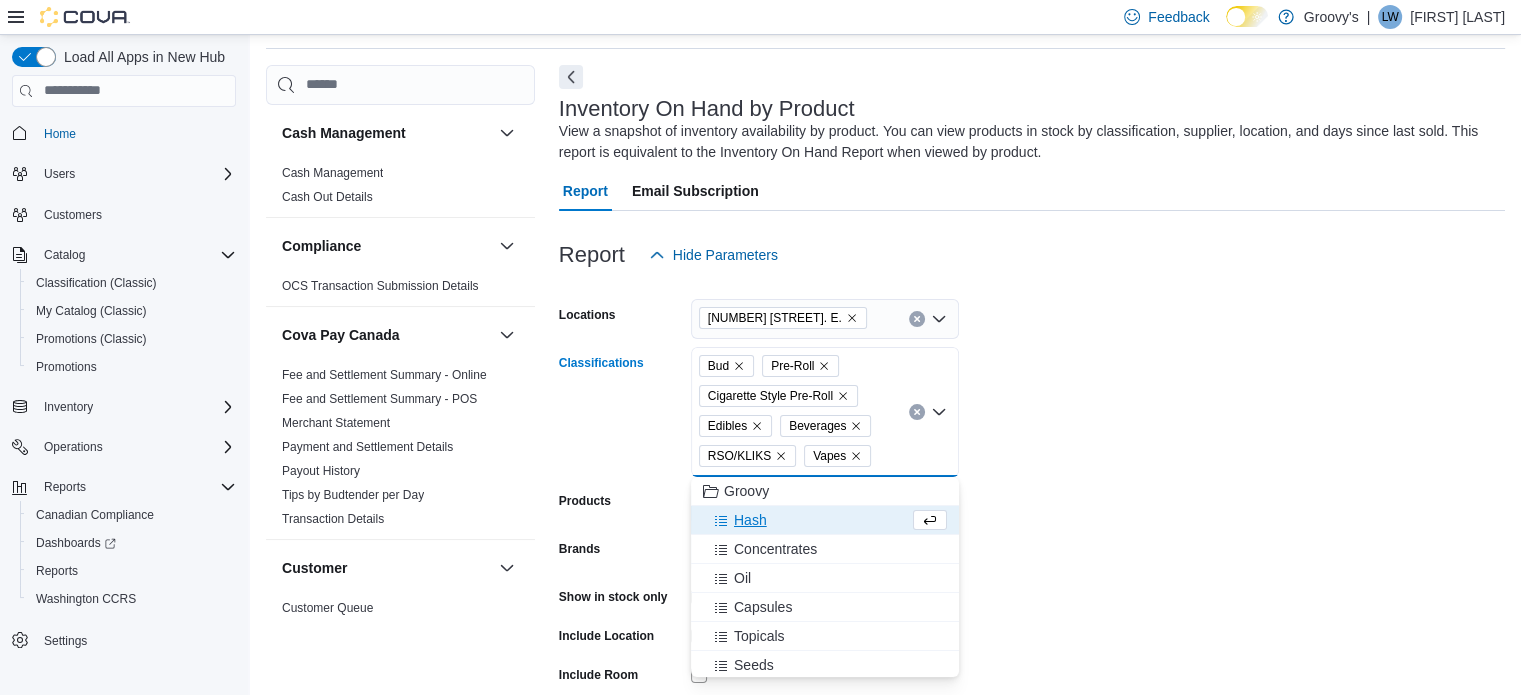 click on "Hash" at bounding box center (806, 520) 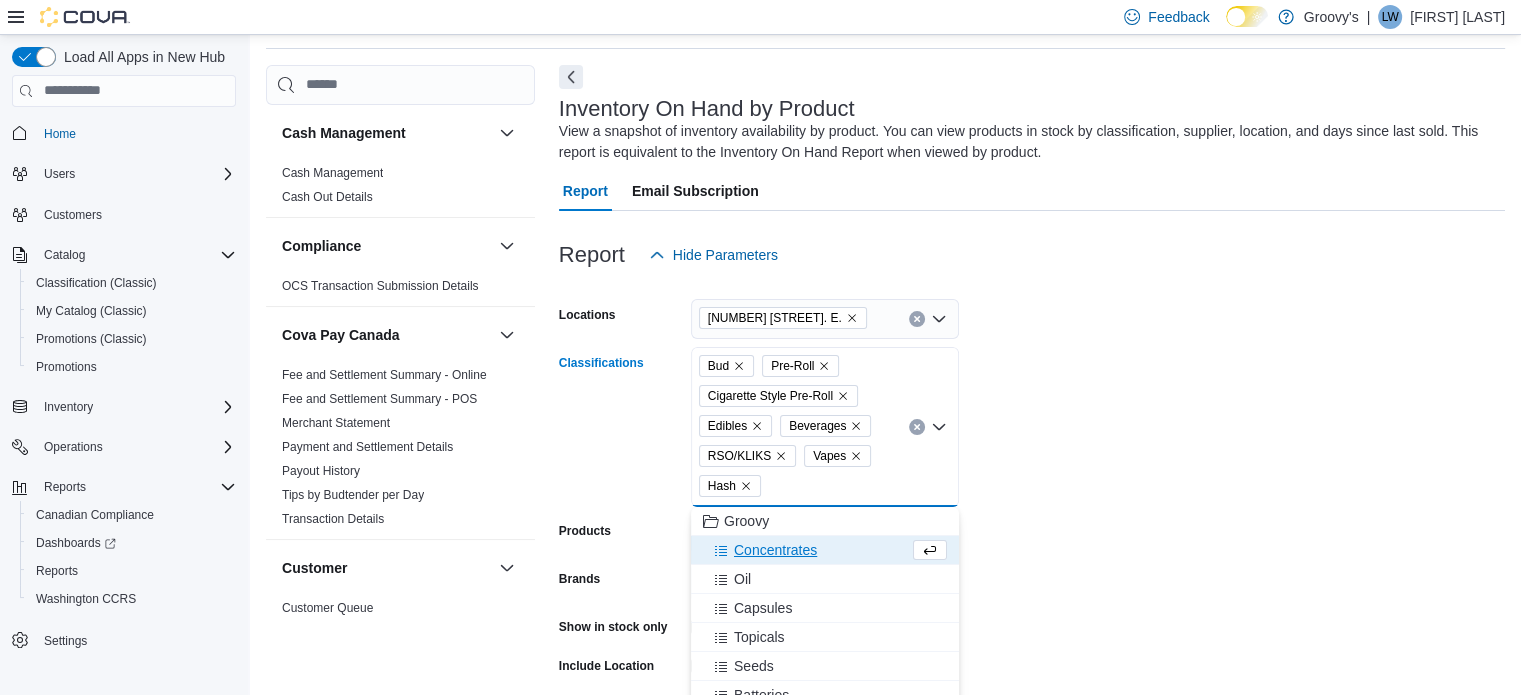 click on "Concentrates" at bounding box center (806, 550) 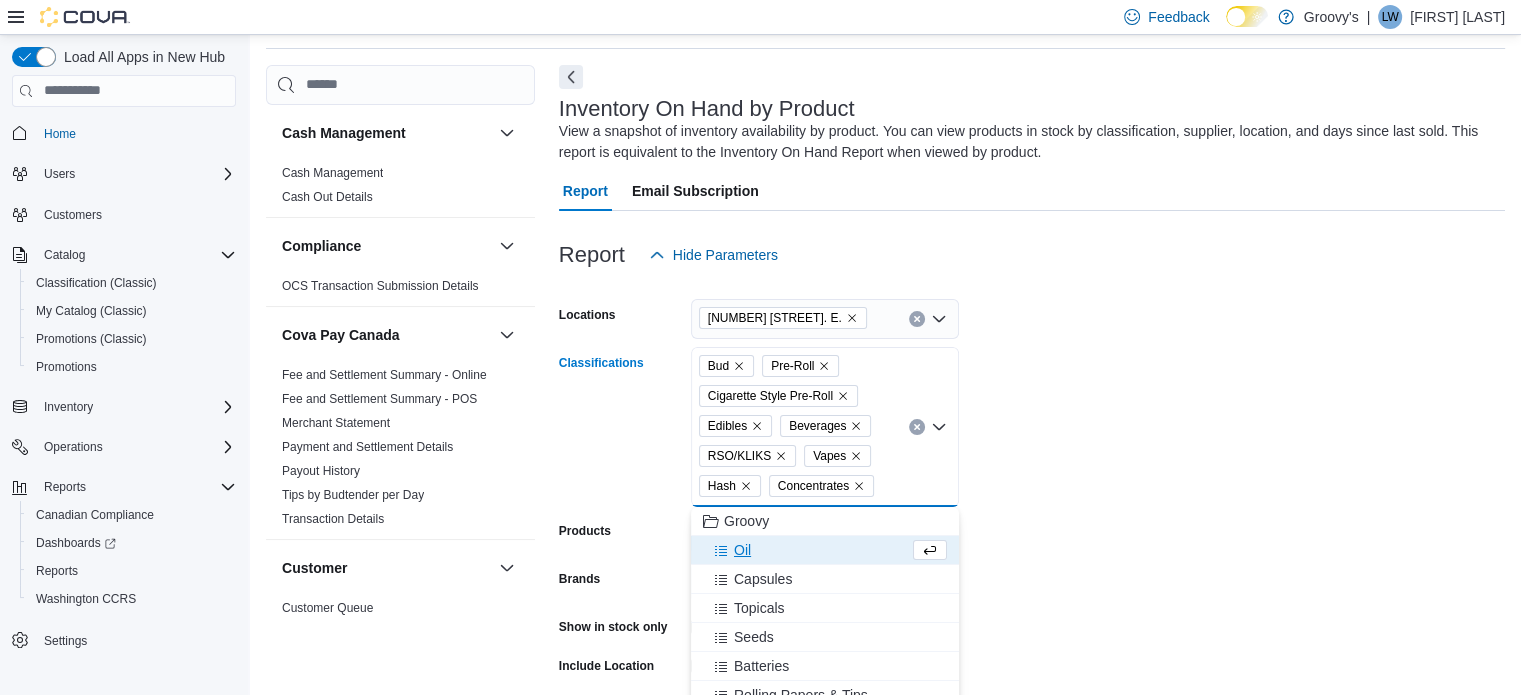 click on "Oil" at bounding box center [825, 550] 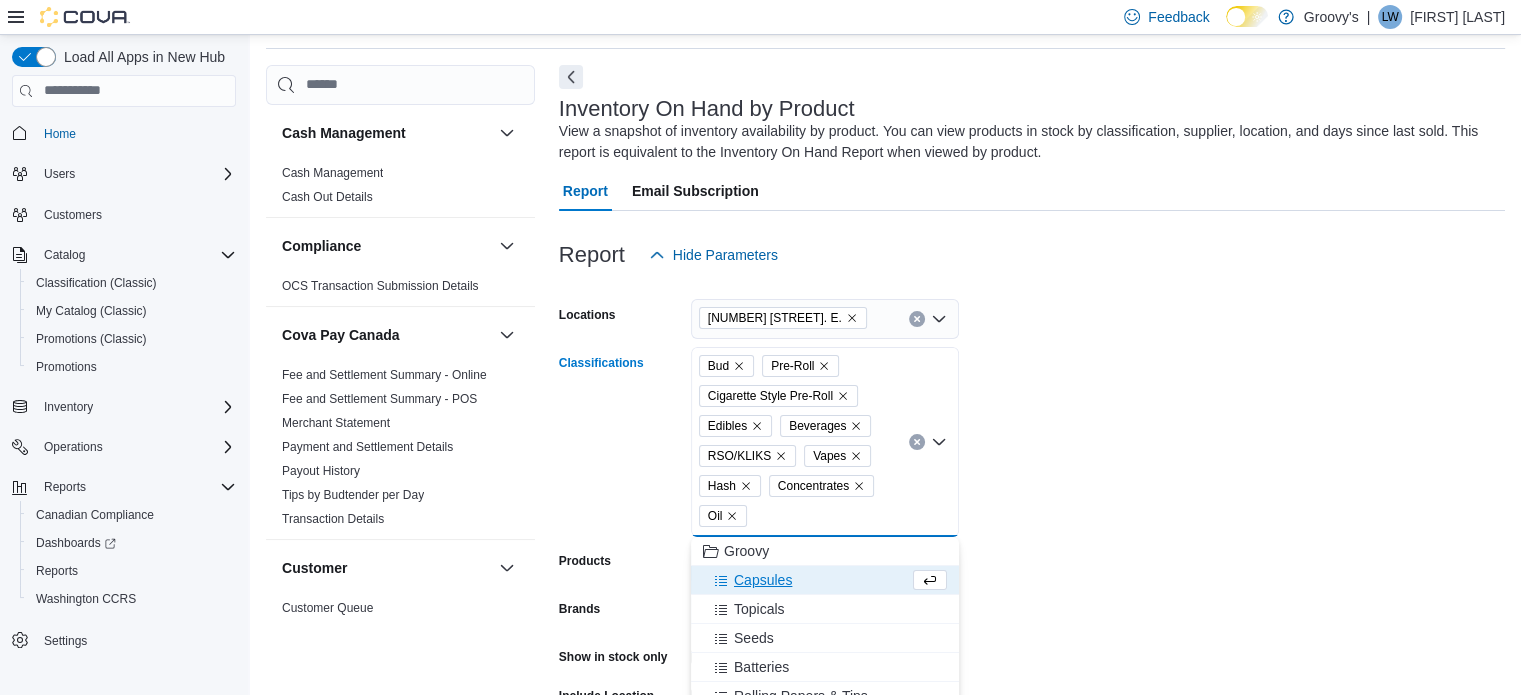 click on "Capsules" at bounding box center (806, 580) 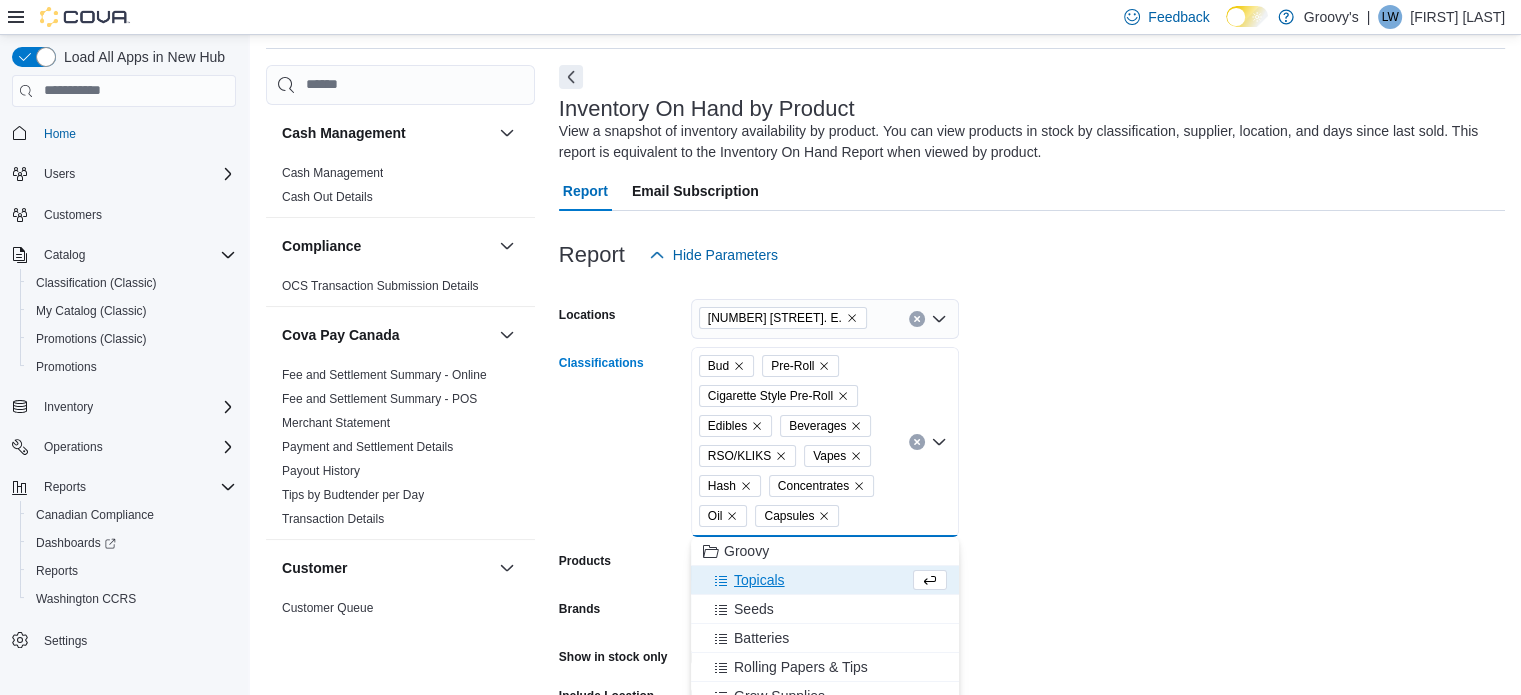 click on "Topicals" at bounding box center [806, 580] 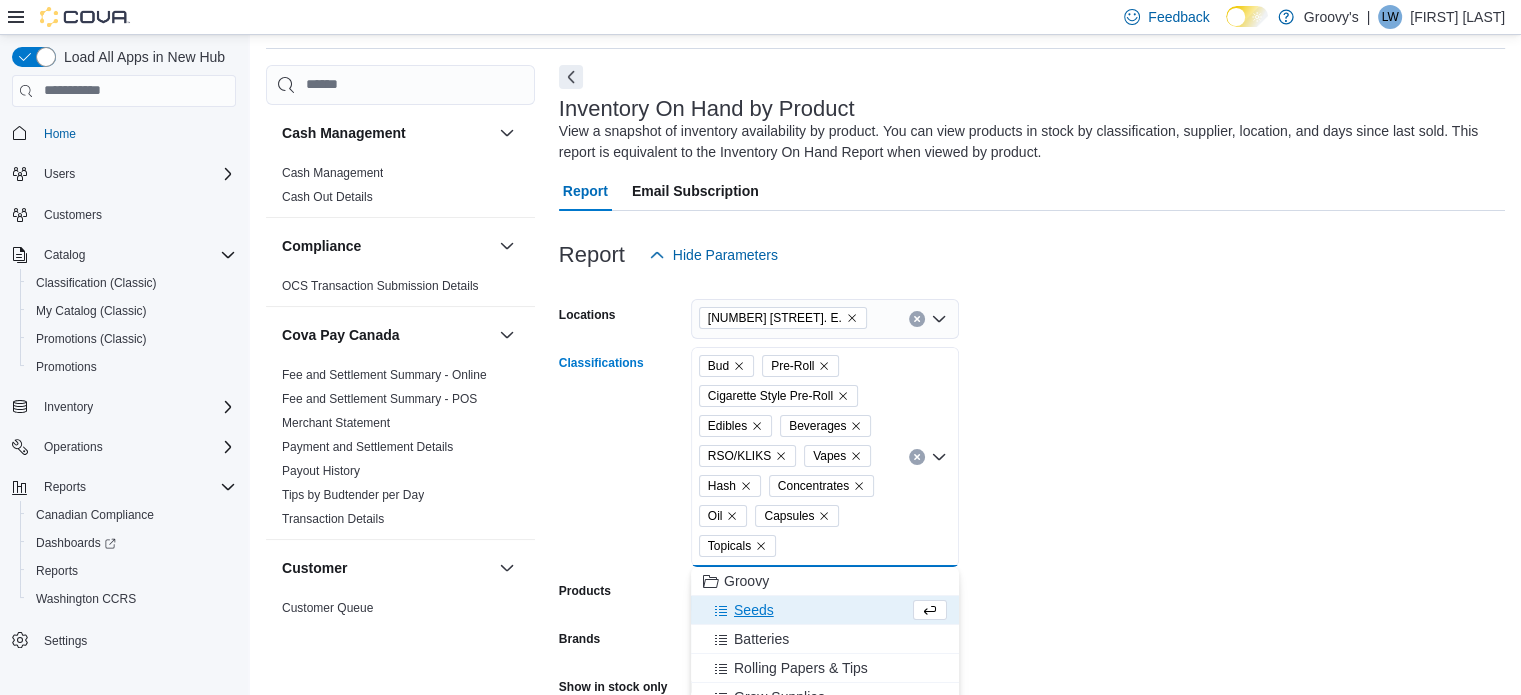 click on "Seeds" at bounding box center [806, 610] 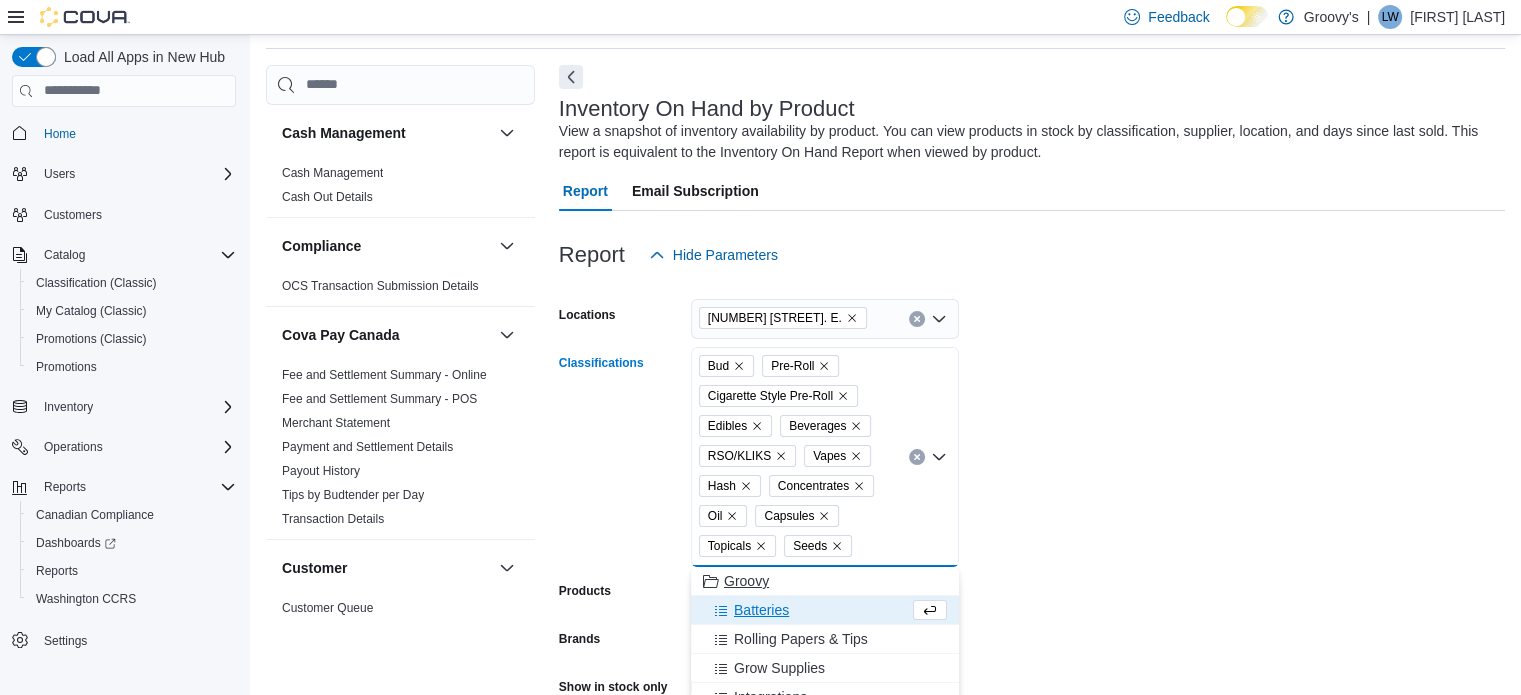 click on "Batteries" at bounding box center (806, 610) 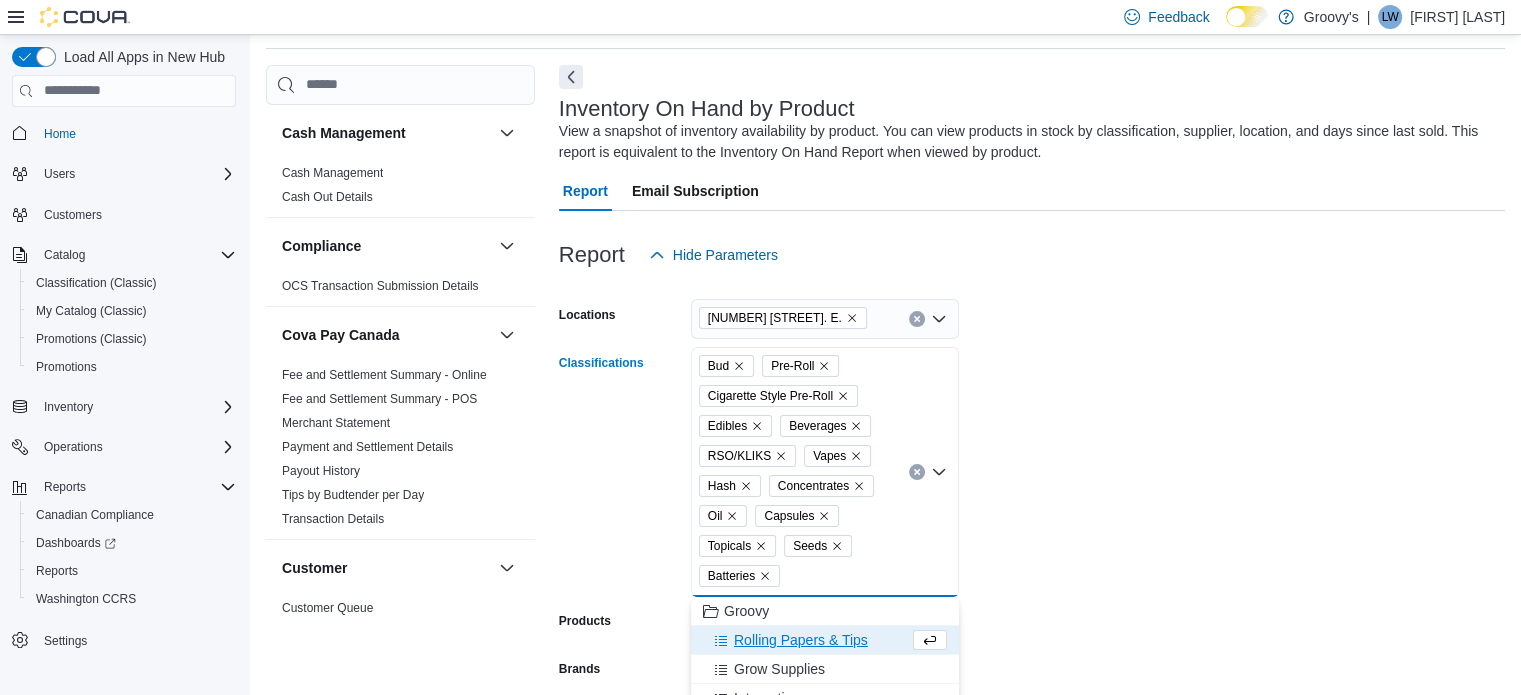 click on "Locations [NUMBER] [STREET]. E. Classifications Bud Pre-Roll Cigarette Style Pre-Roll Edibles Beverages RSO/KLIKS Vapes Hash Concentrates Oil Capsules Topicals Seeds Batteries Combo box. Selected. Bud, Pre-Roll, Cigarette Style Pre-Roll, Edibles, Beverages, RSO/KLIKS, Vapes, Hash, Concentrates, Oil, Capsules, Topicals, Seeds, Batteries. Press Backspace to delete Batteries. Combo box input. All Classifications. Type some text or, to display a list of choices, press Down Arrow. To exit the list of choices, press Escape. Products All Products Brands All Brands Show in stock only Include Location Include Room Include Archived Export  Run Report" at bounding box center [1032, 590] 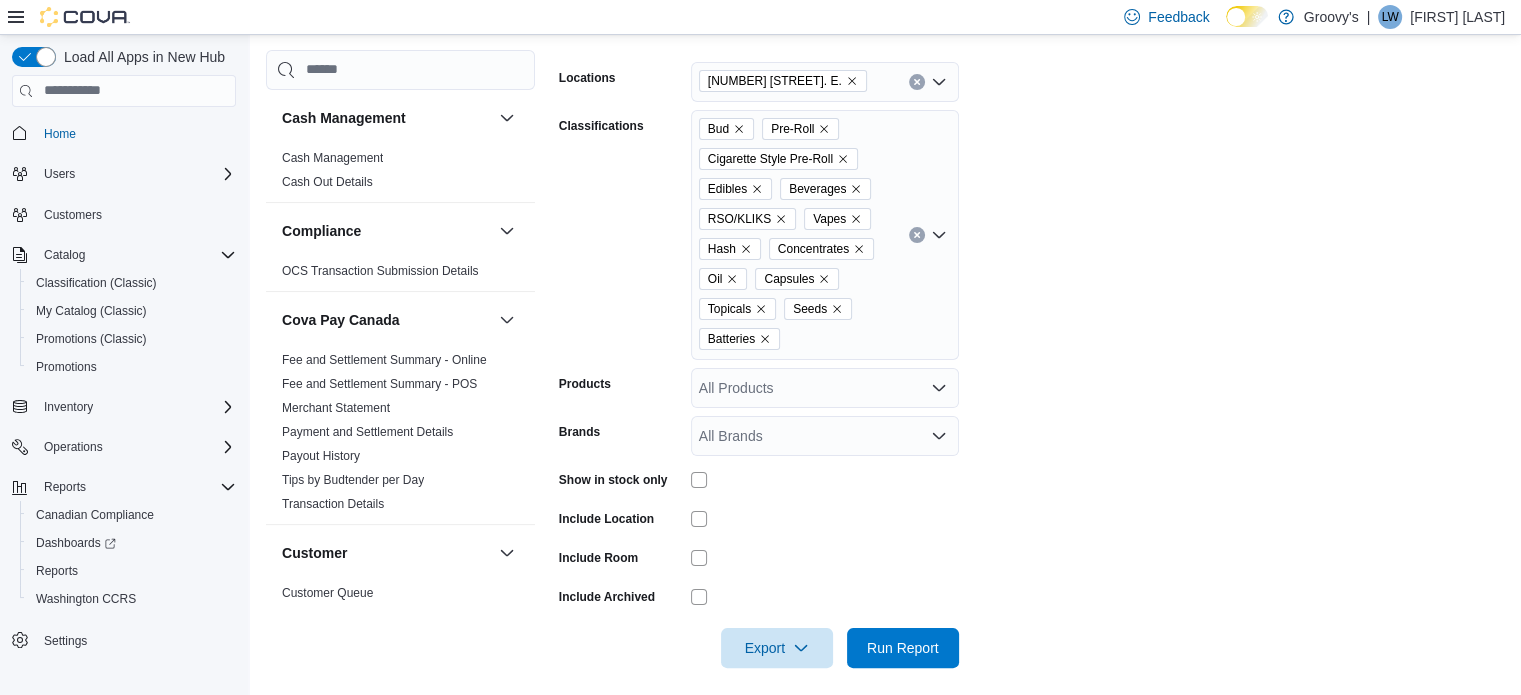 scroll, scrollTop: 316, scrollLeft: 0, axis: vertical 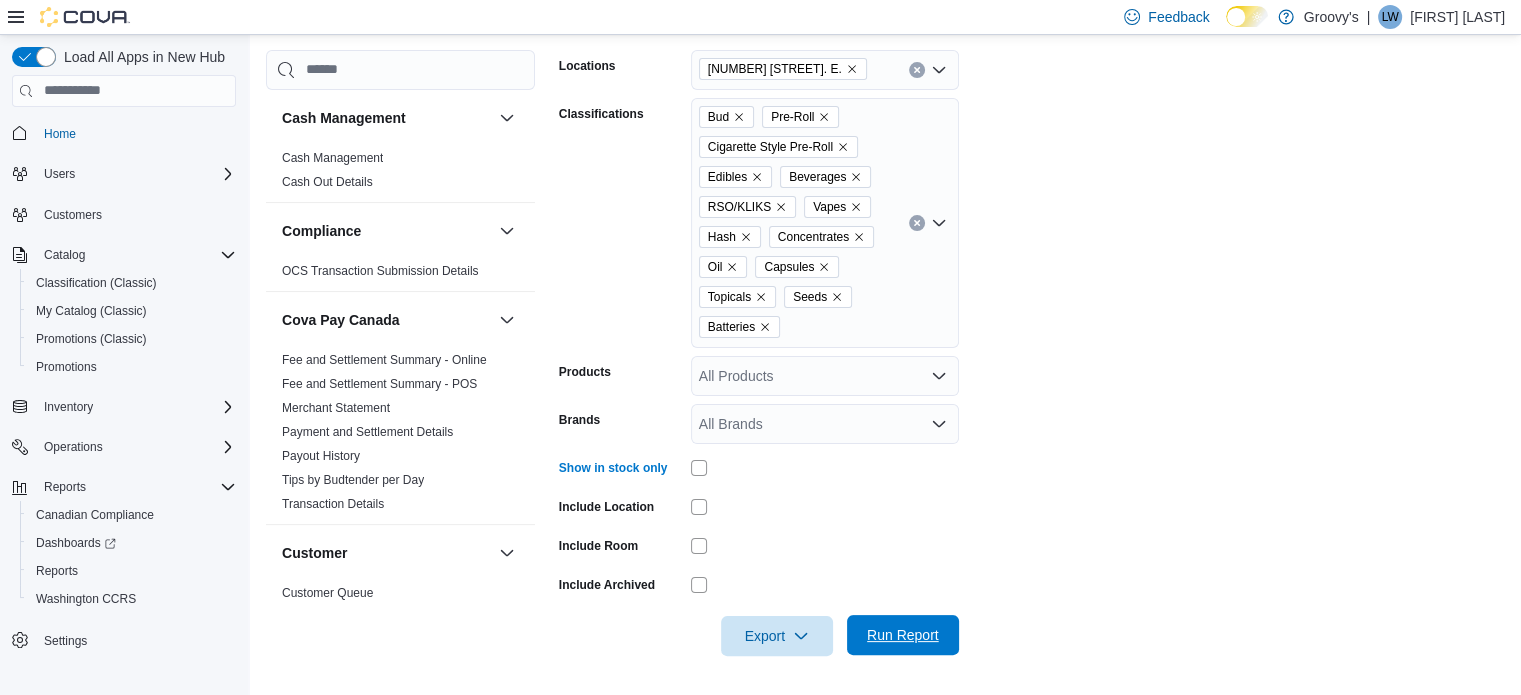 click on "Run Report" at bounding box center [903, 635] 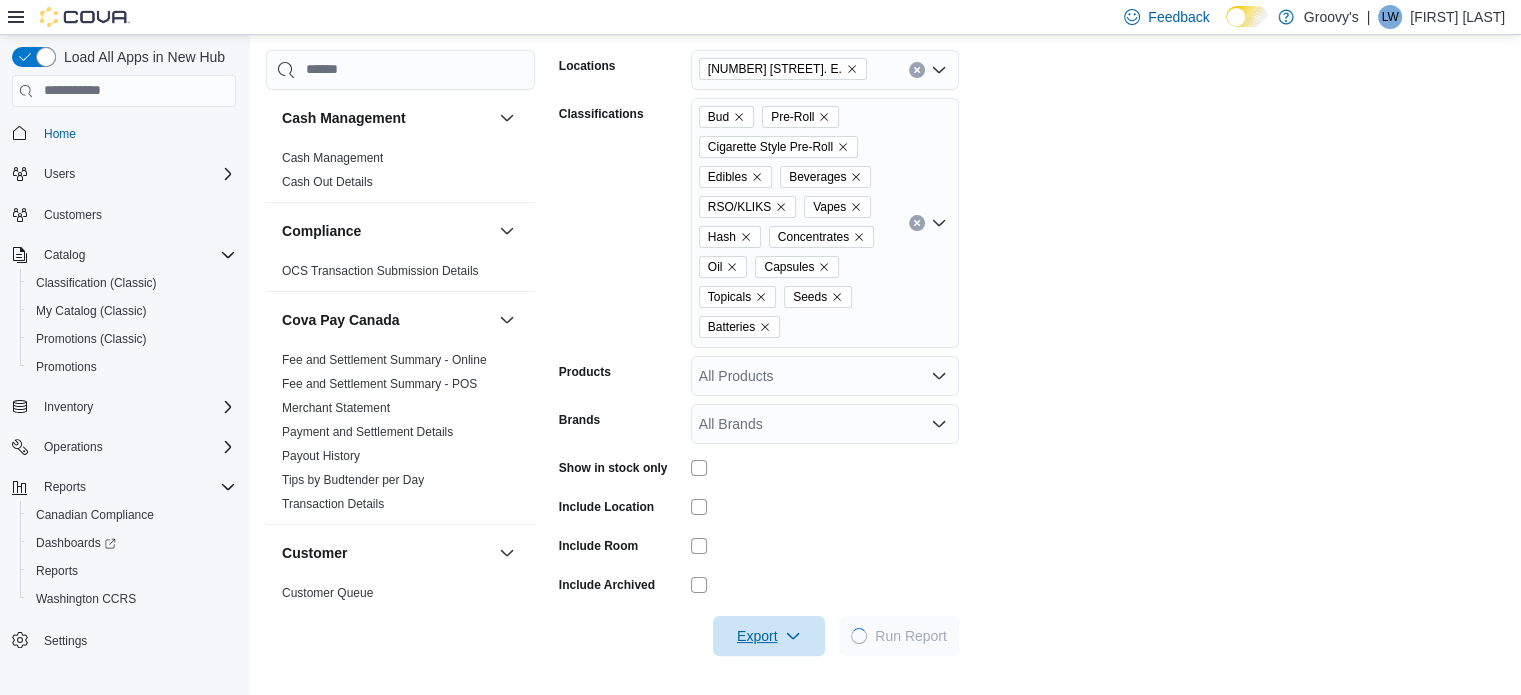 click on "Export" at bounding box center [774, 636] 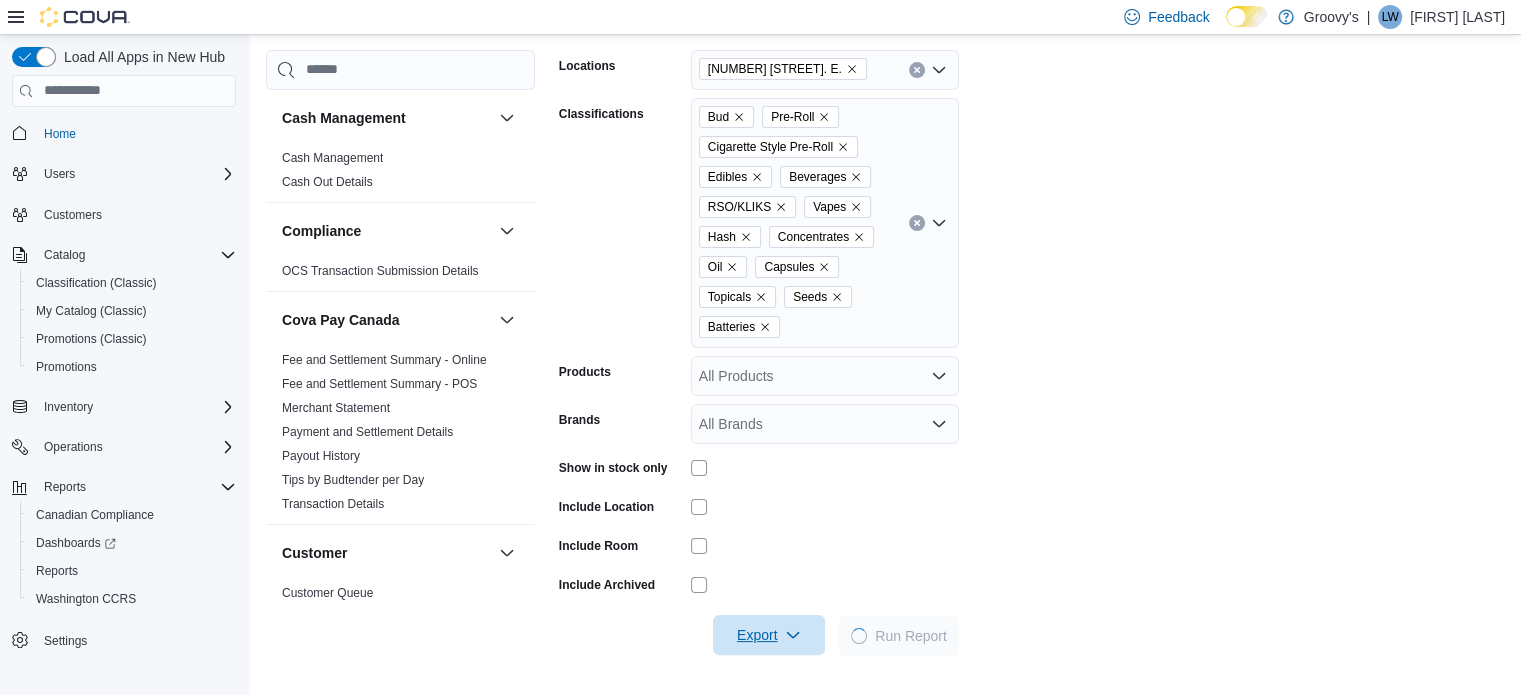 click on "Export" at bounding box center (769, 635) 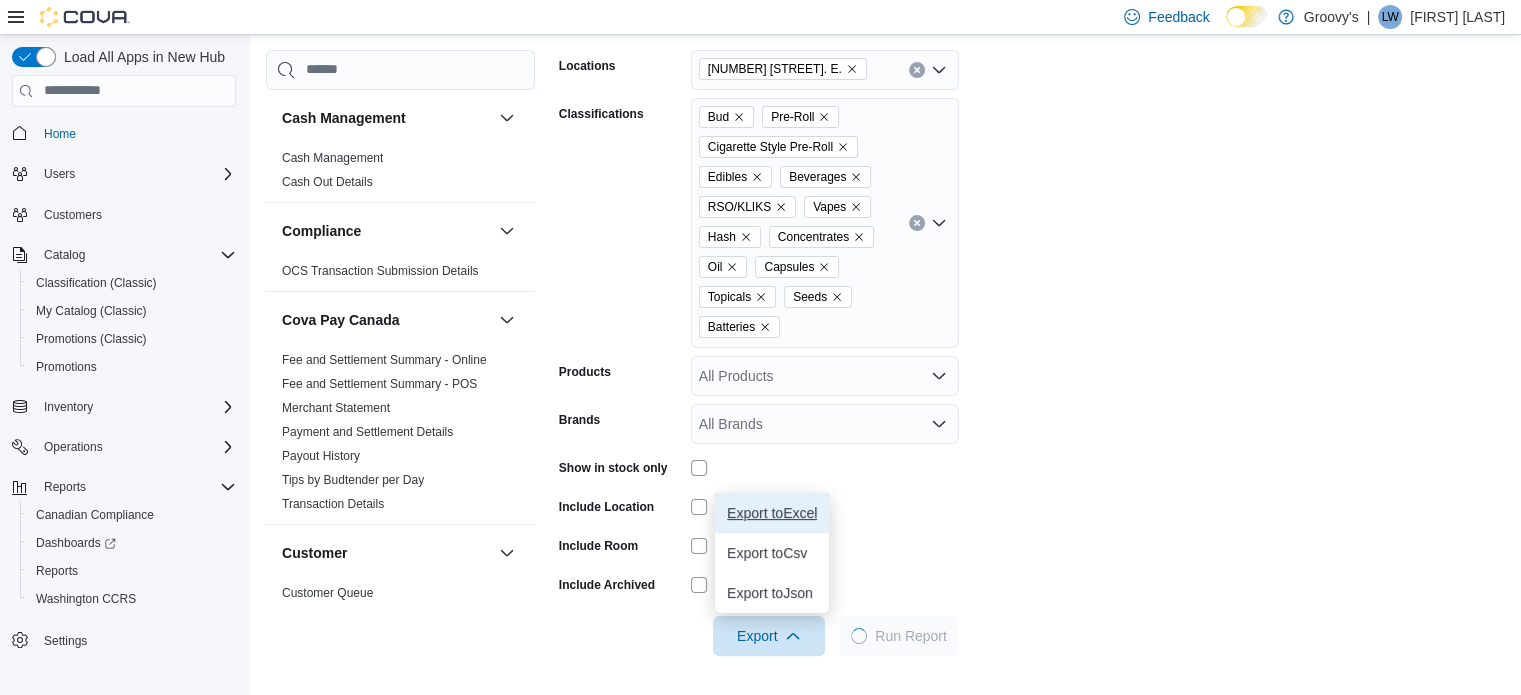 click on "Export to  Excel" at bounding box center [772, 513] 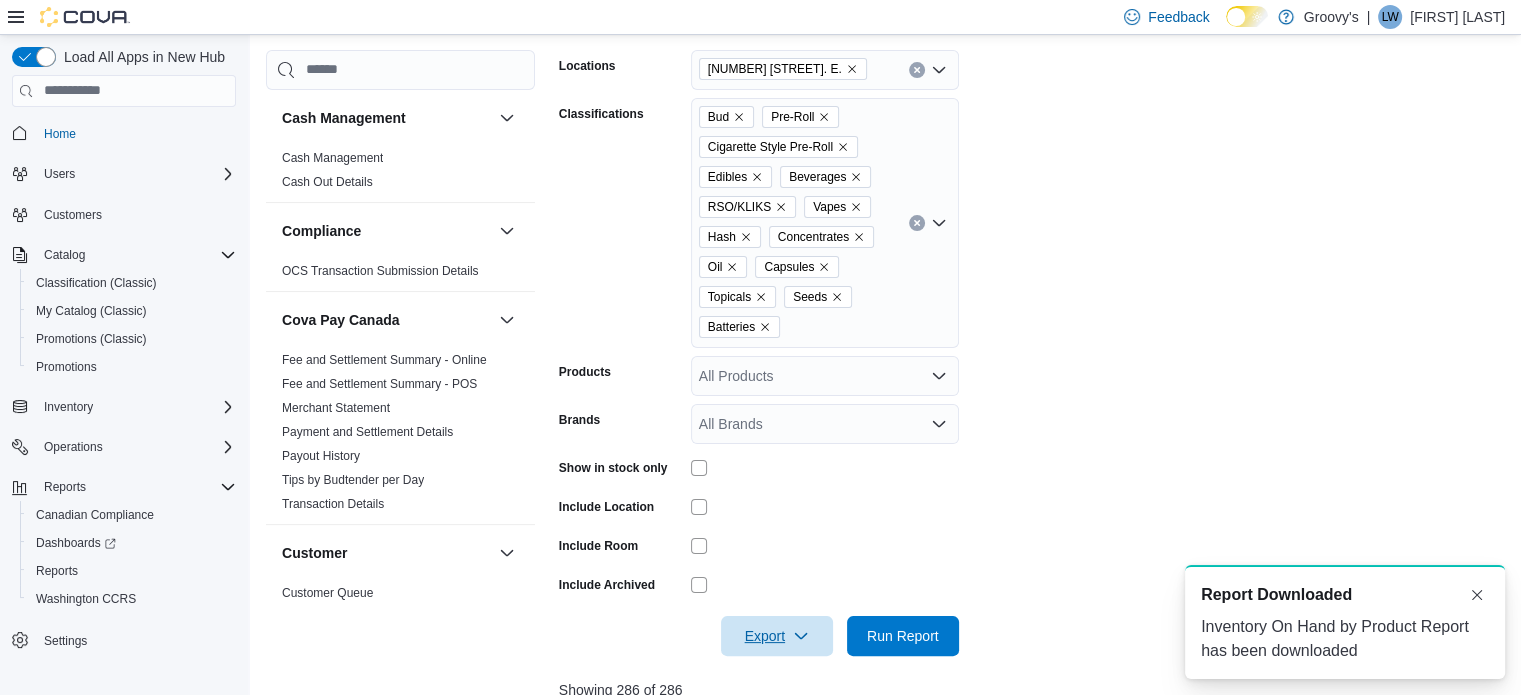 scroll, scrollTop: 0, scrollLeft: 0, axis: both 